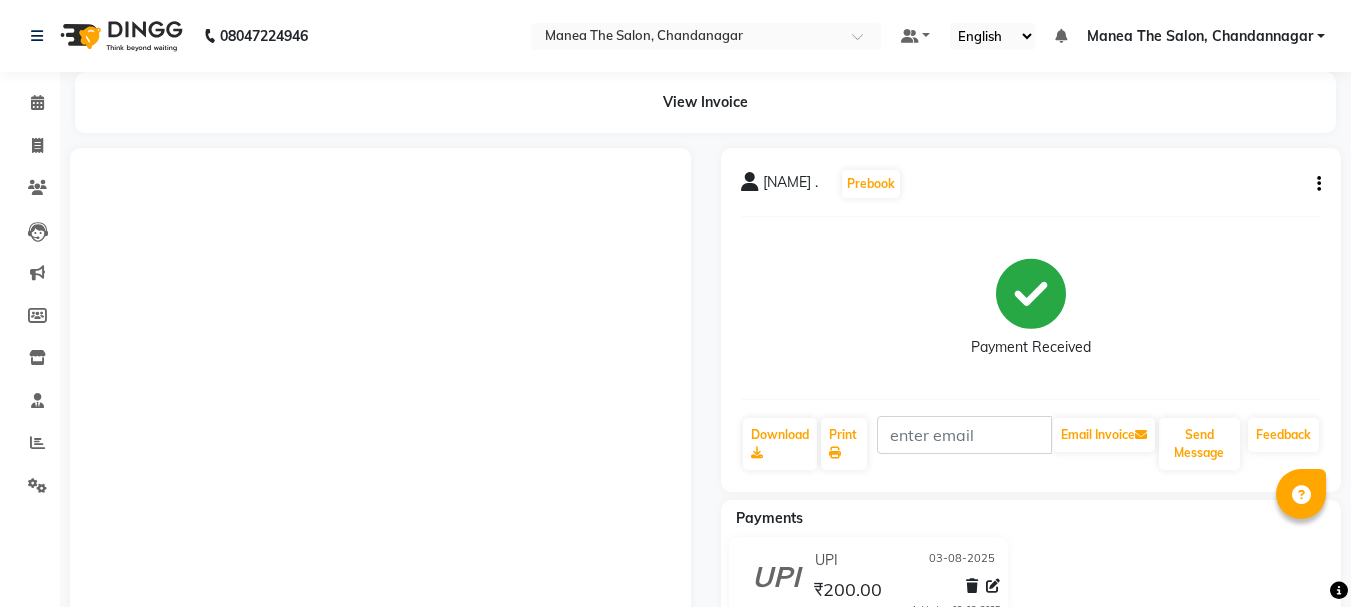 scroll, scrollTop: 0, scrollLeft: 0, axis: both 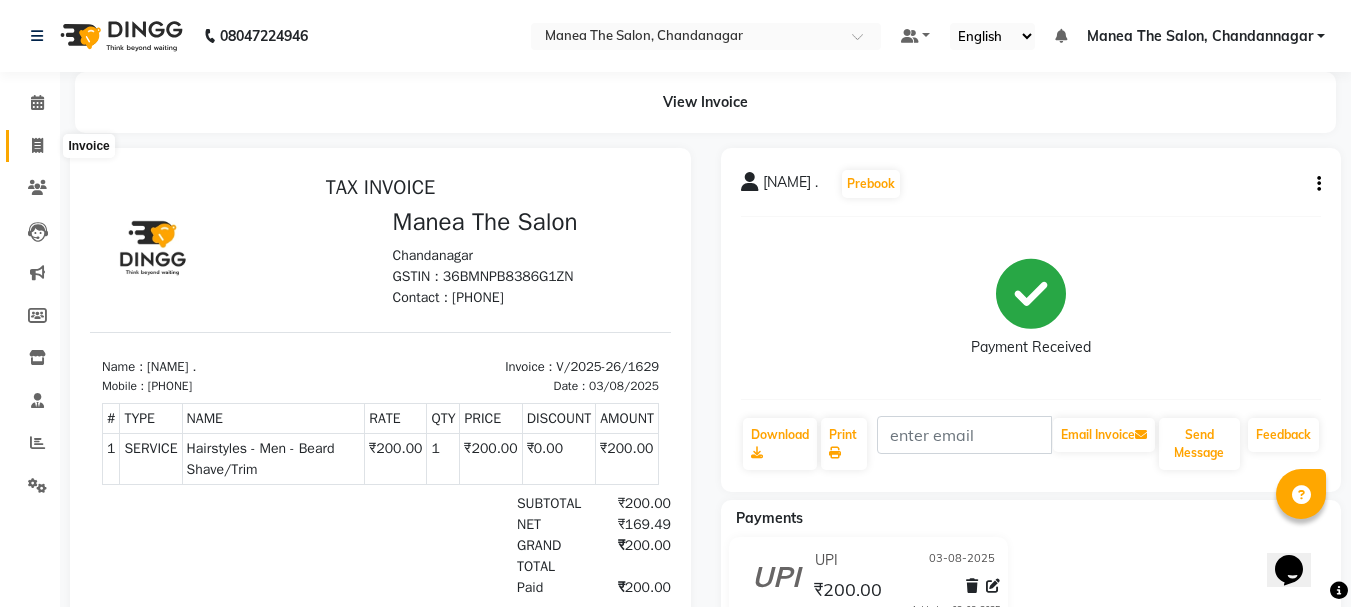 click 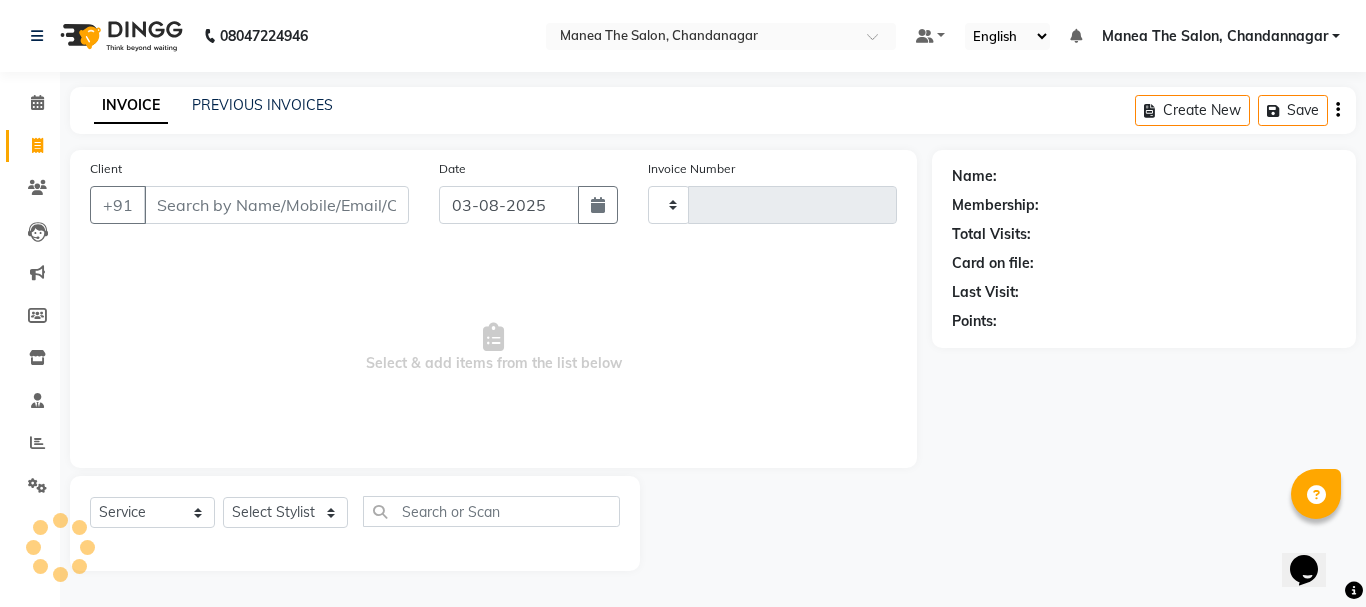 type on "1630" 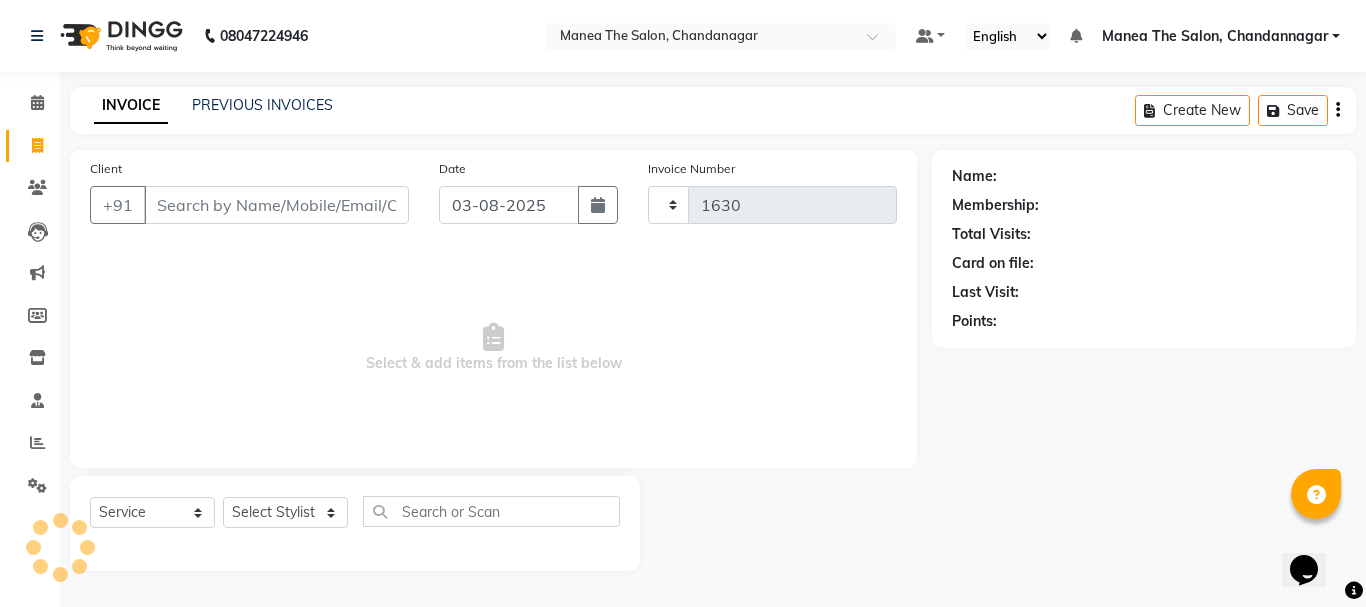 select on "7351" 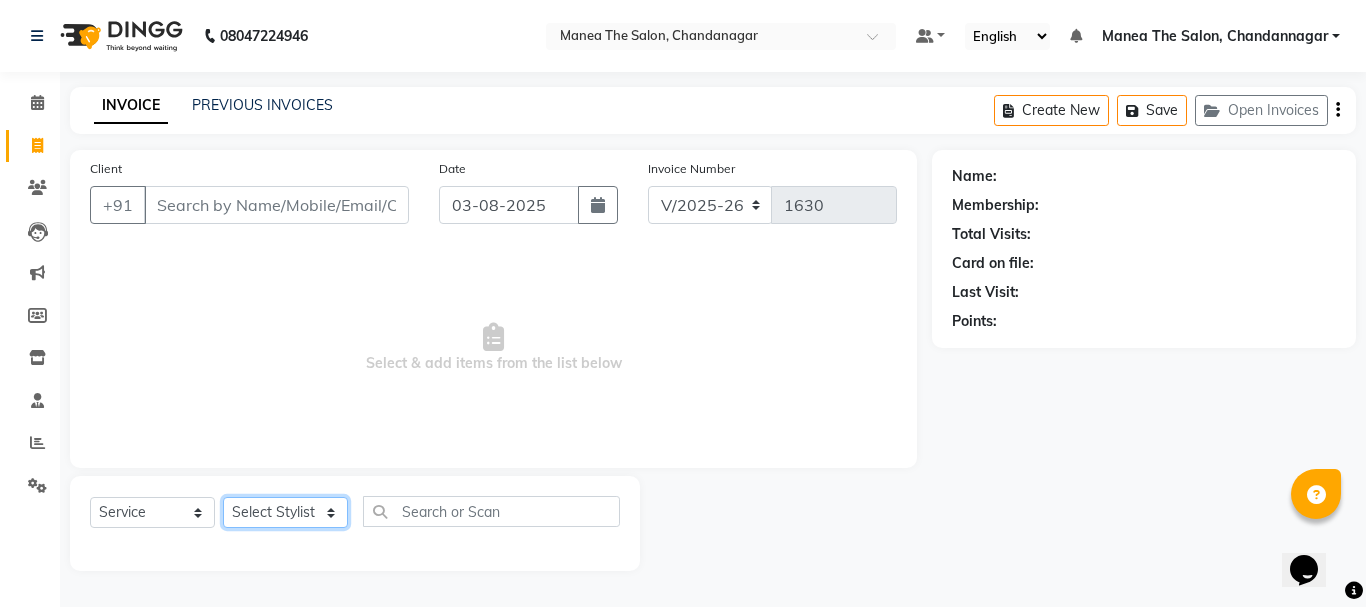 drag, startPoint x: 329, startPoint y: 513, endPoint x: 330, endPoint y: 503, distance: 10.049875 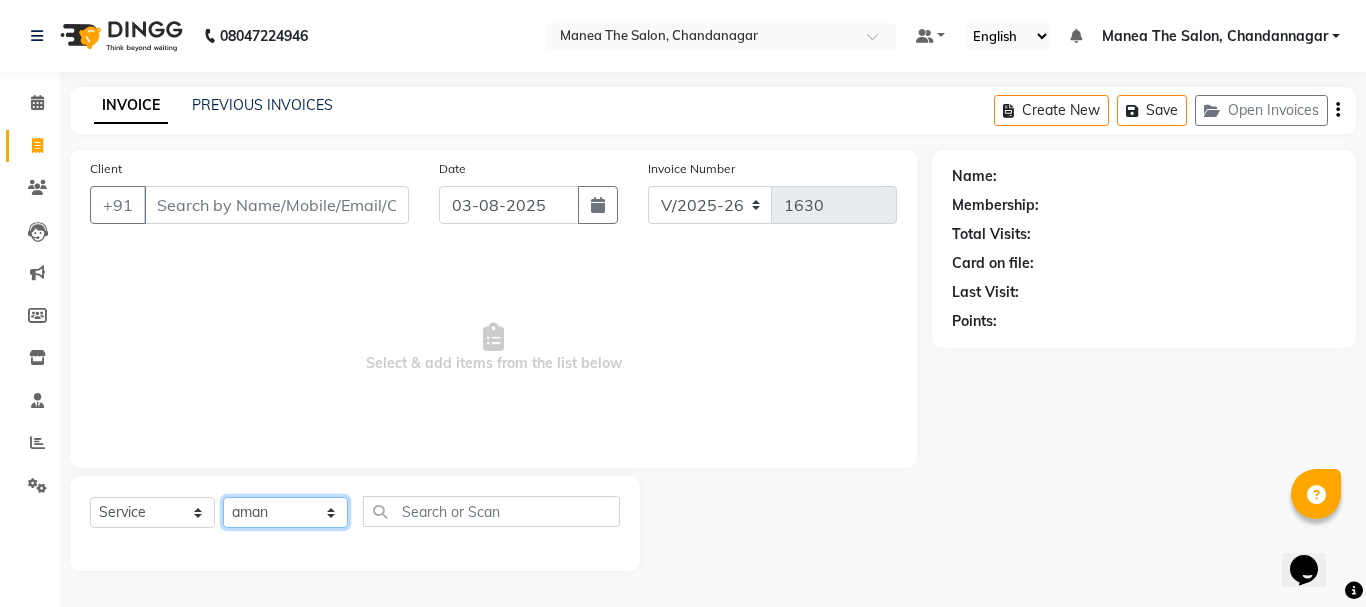 click on "Select Stylist [NAME] [NAME] [NAME] [NAME] [NAME] [NAME] [NAME]" 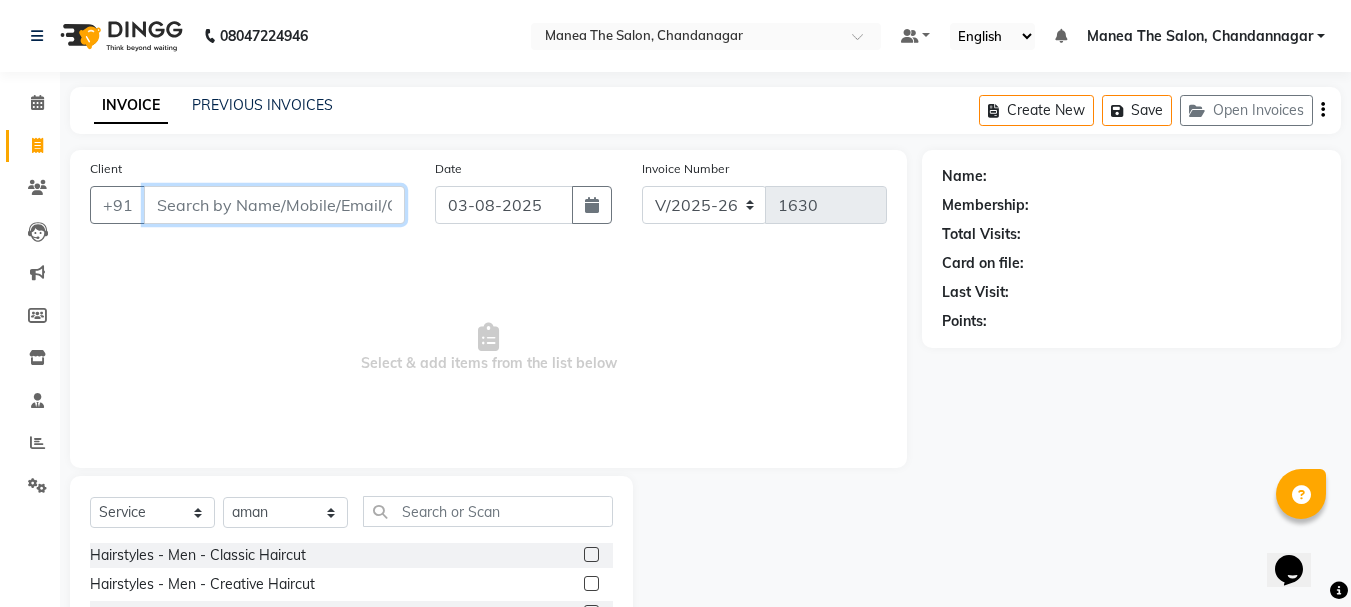 click on "Client" at bounding box center (274, 205) 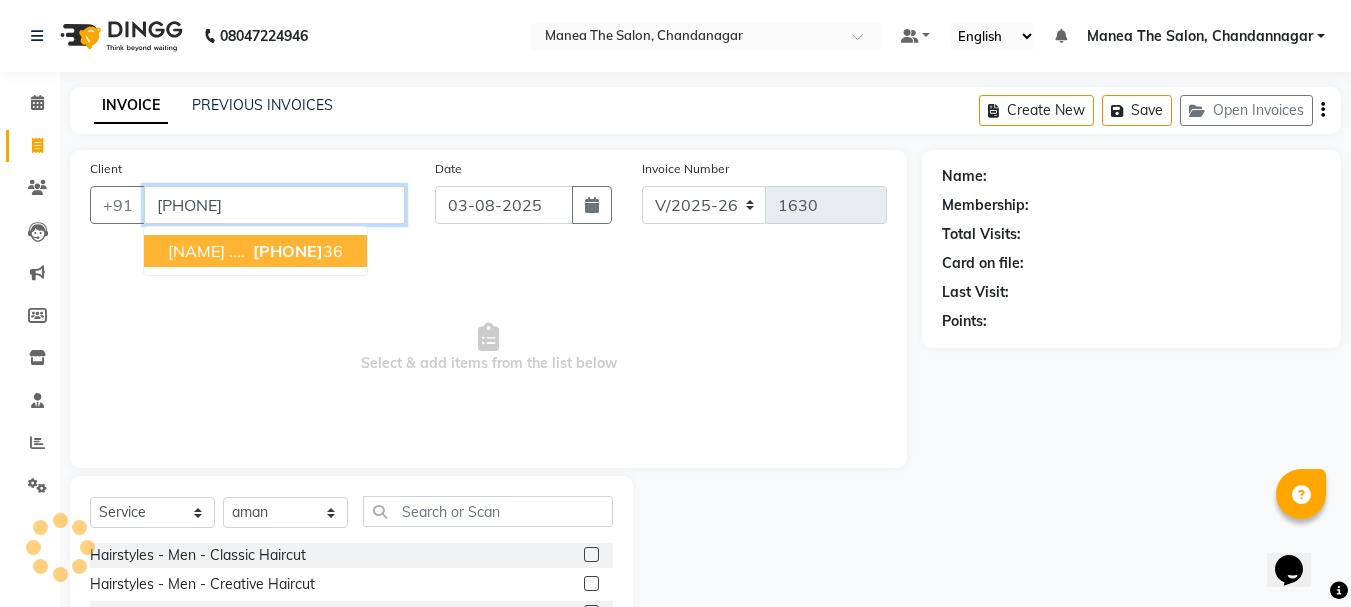 type on "[PHONE]" 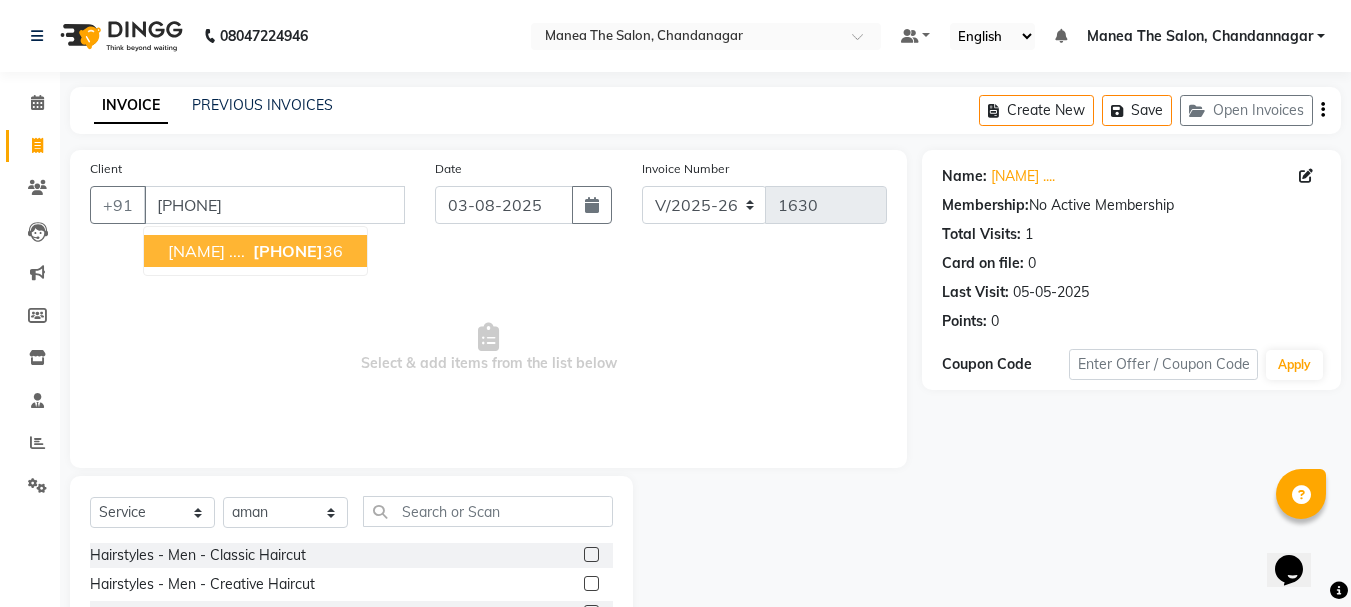 click on "[NAME] ...." at bounding box center (206, 251) 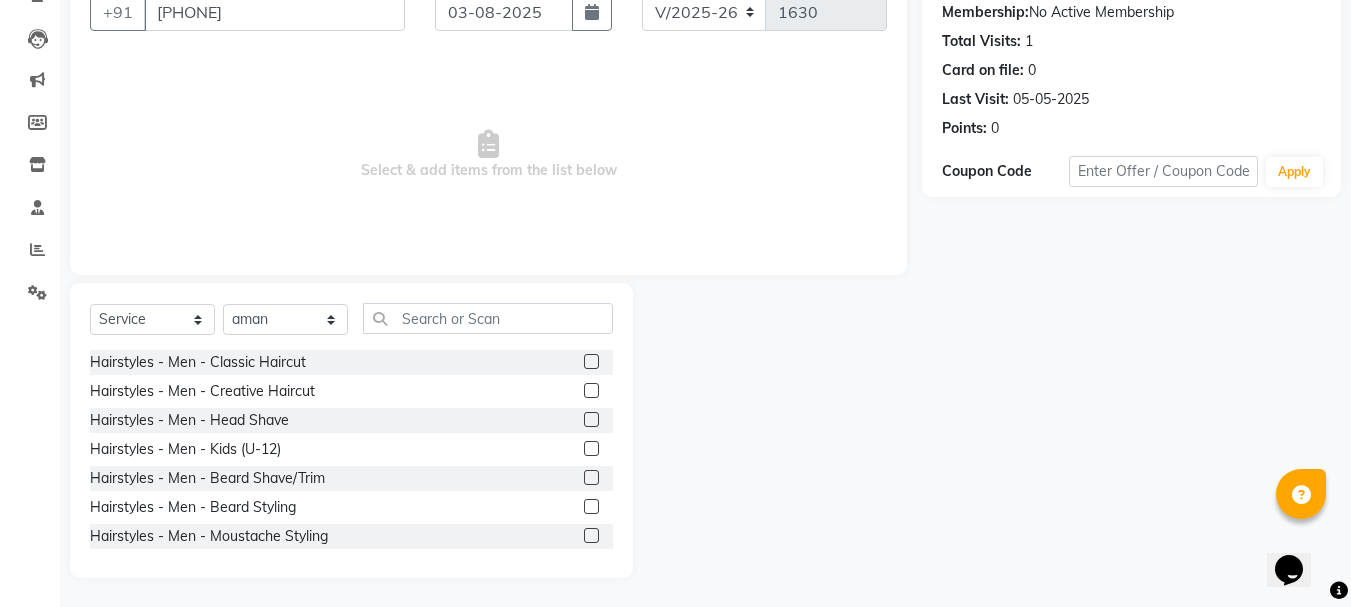 scroll, scrollTop: 194, scrollLeft: 0, axis: vertical 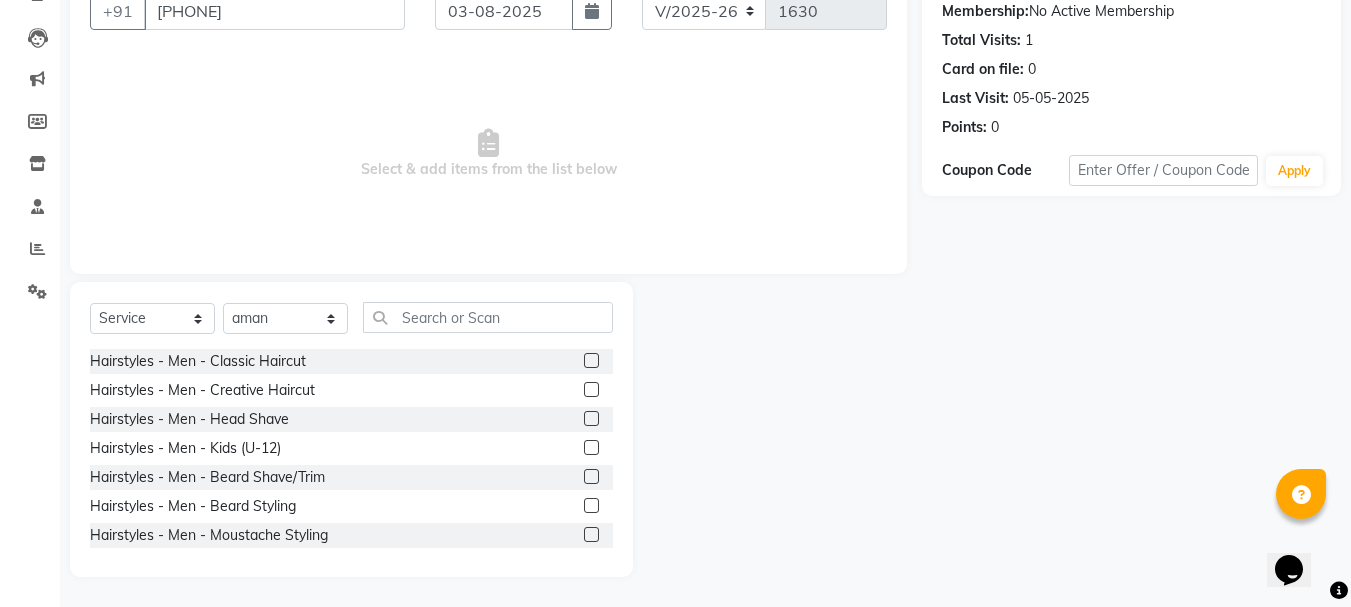 click 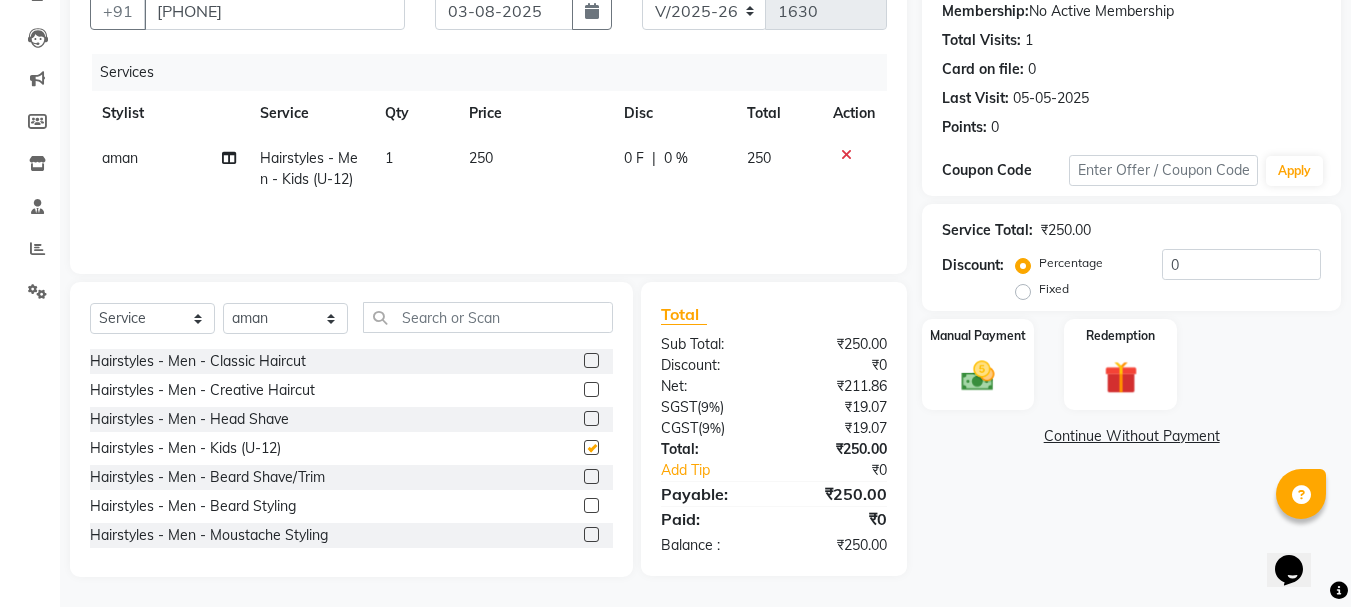 checkbox on "false" 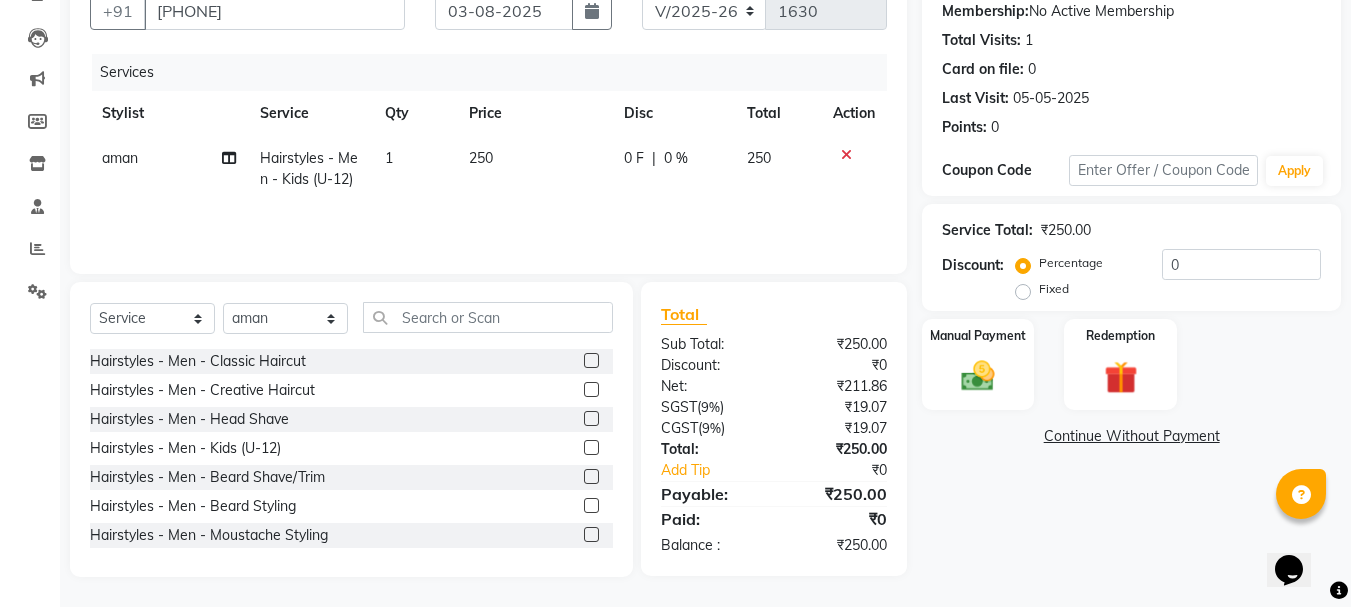 click on "250" 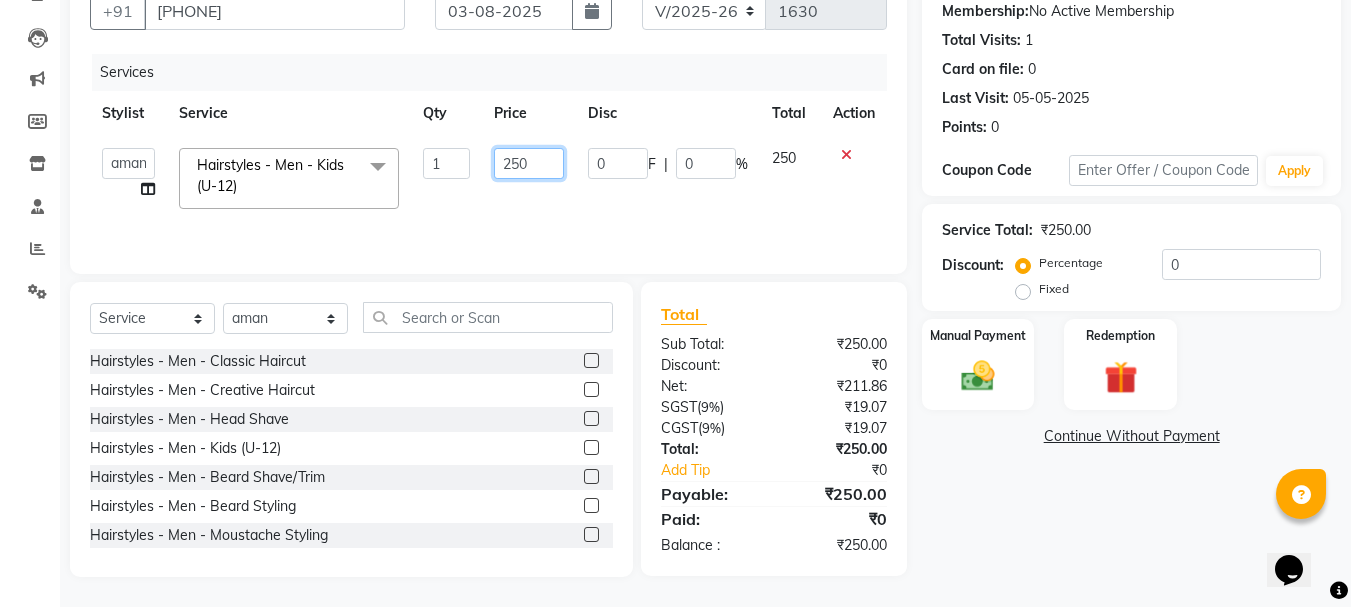 click on "250" 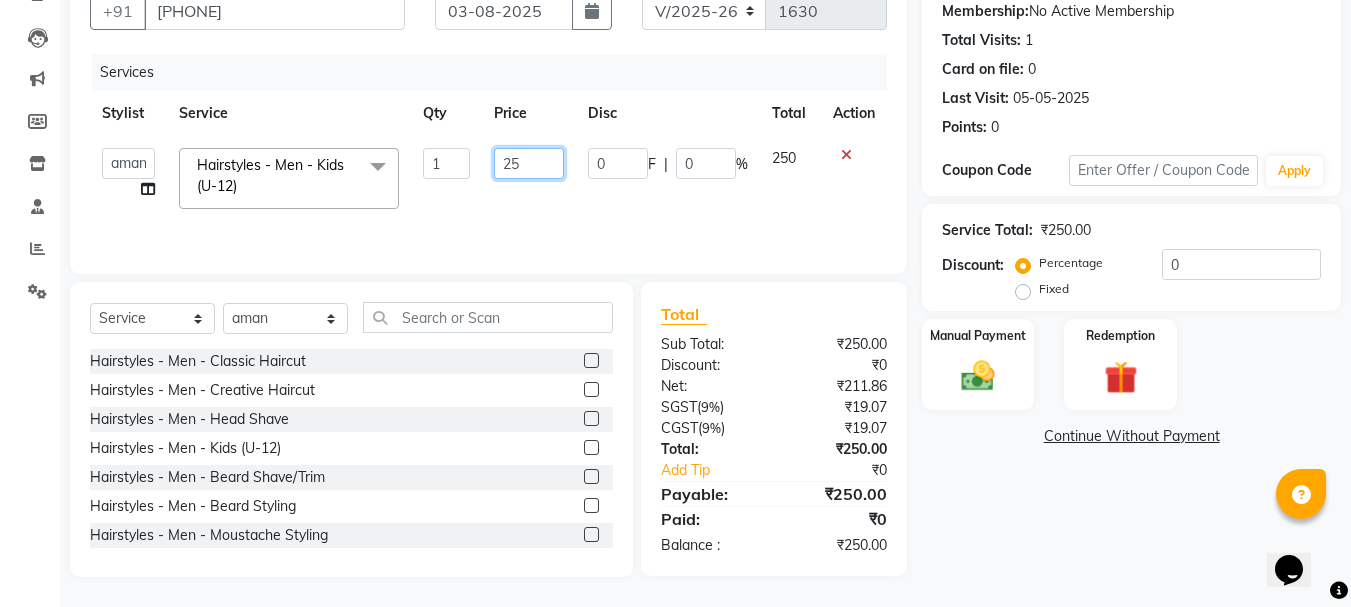 type on "2" 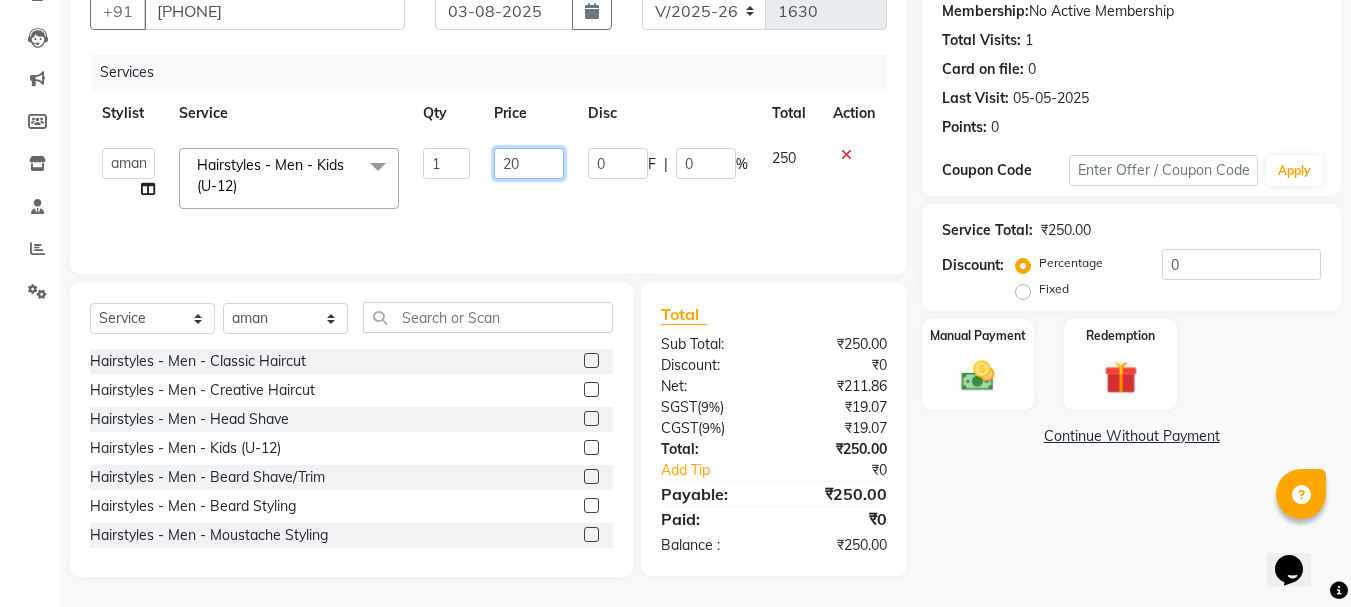 type on "200" 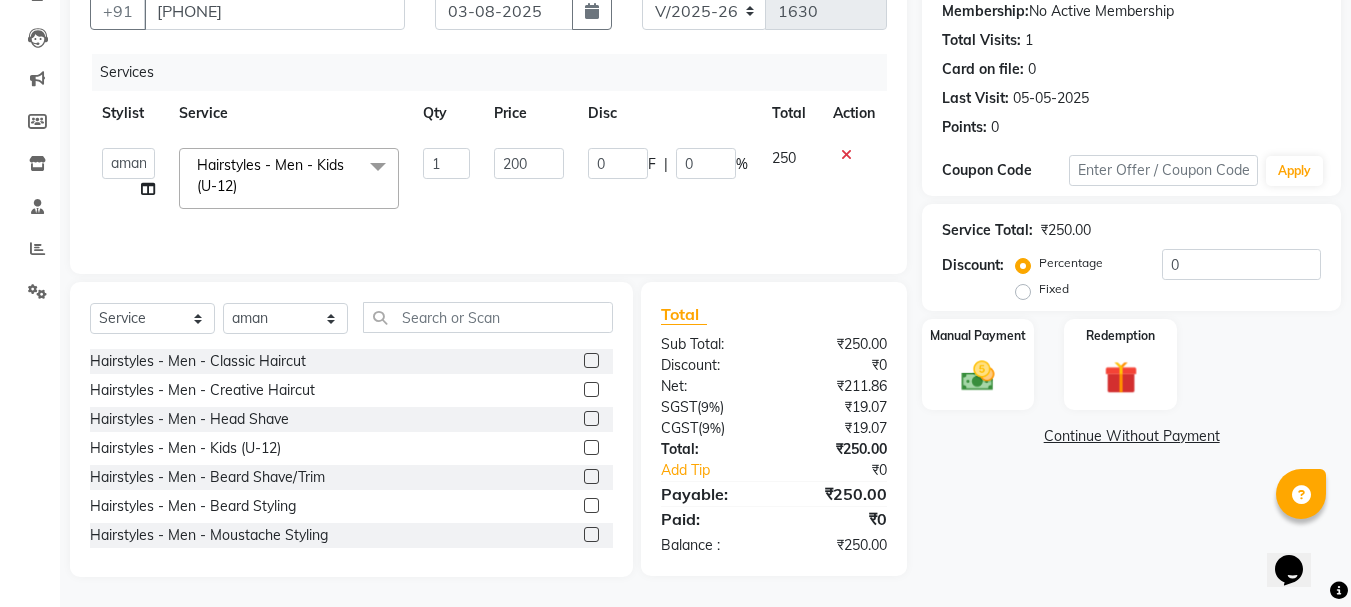 click 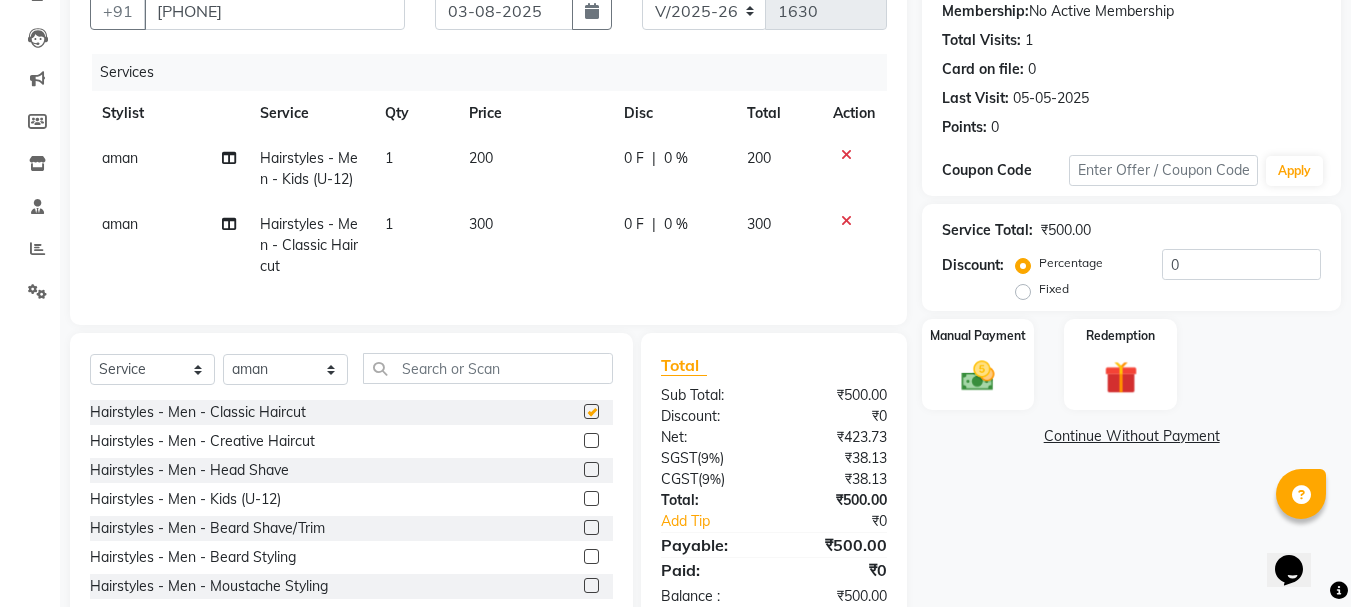 checkbox on "false" 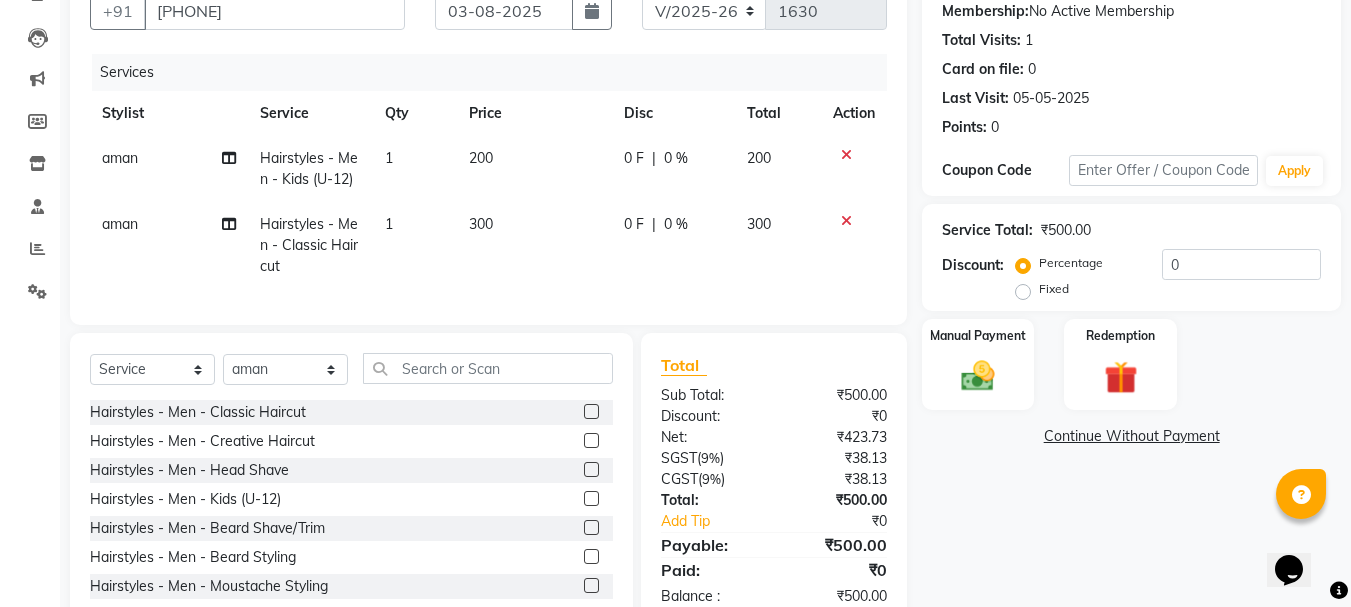 click 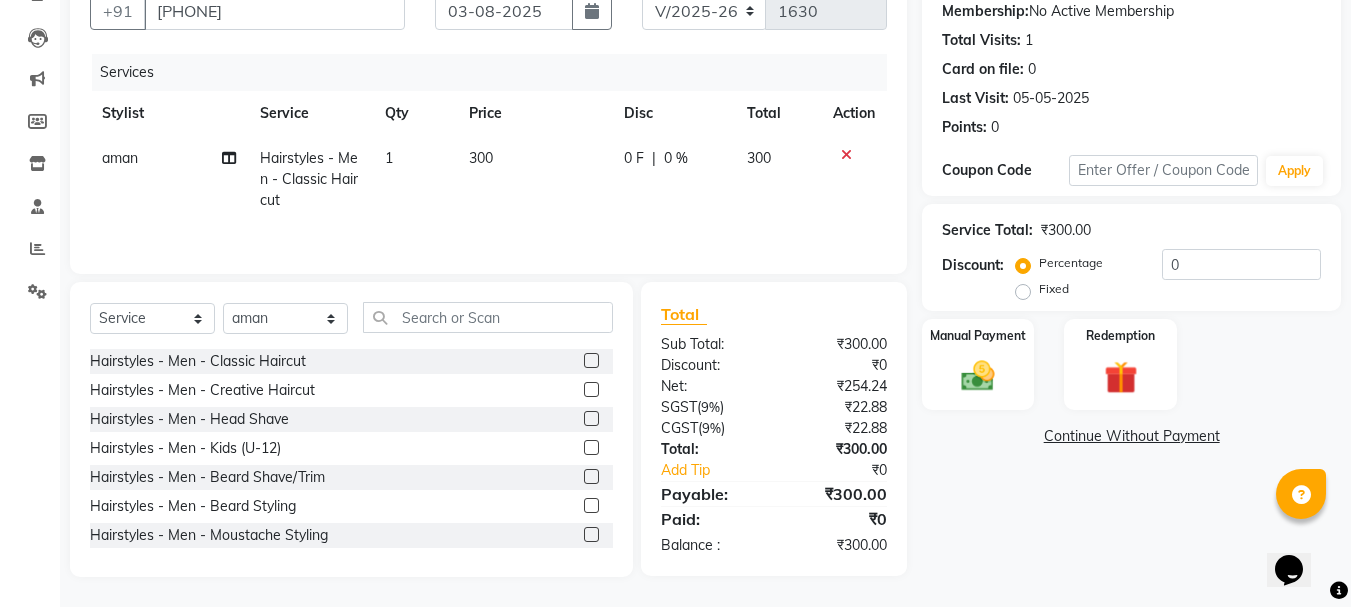 click 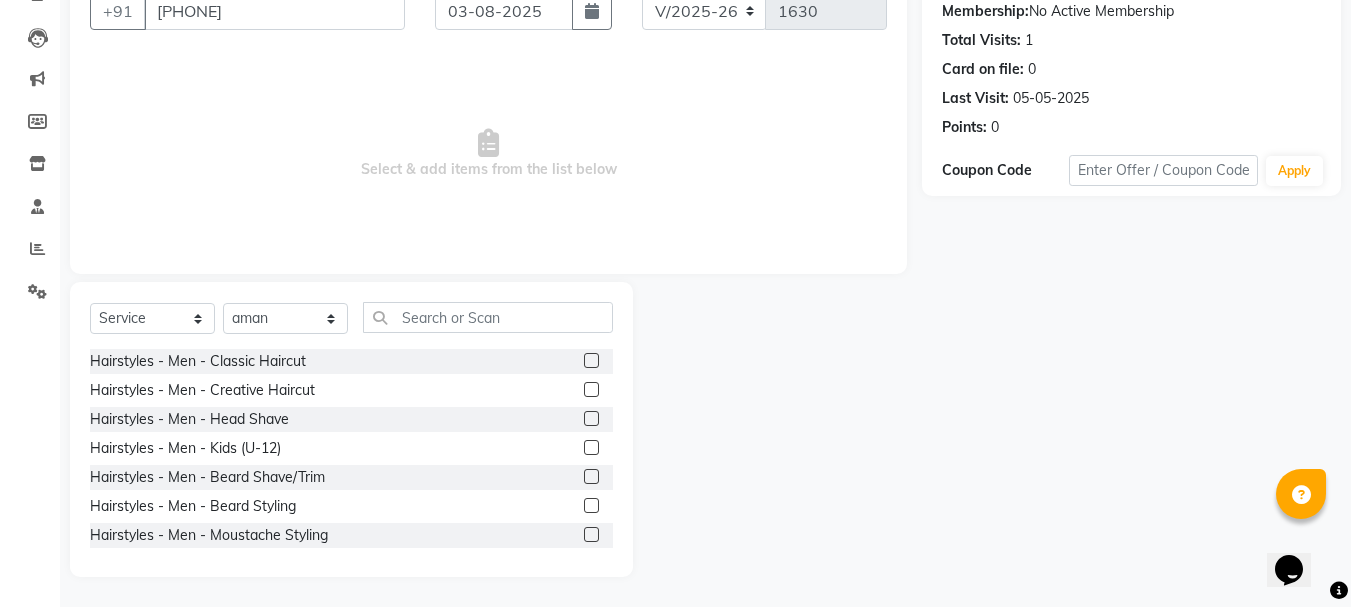 click 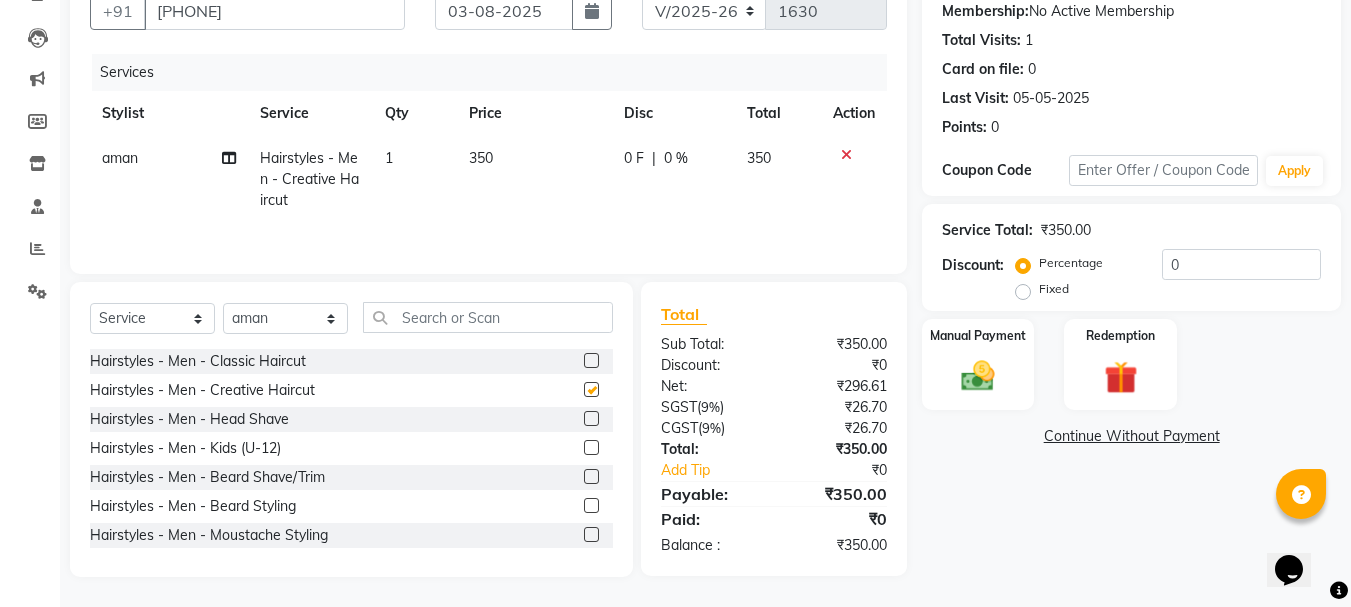 checkbox on "false" 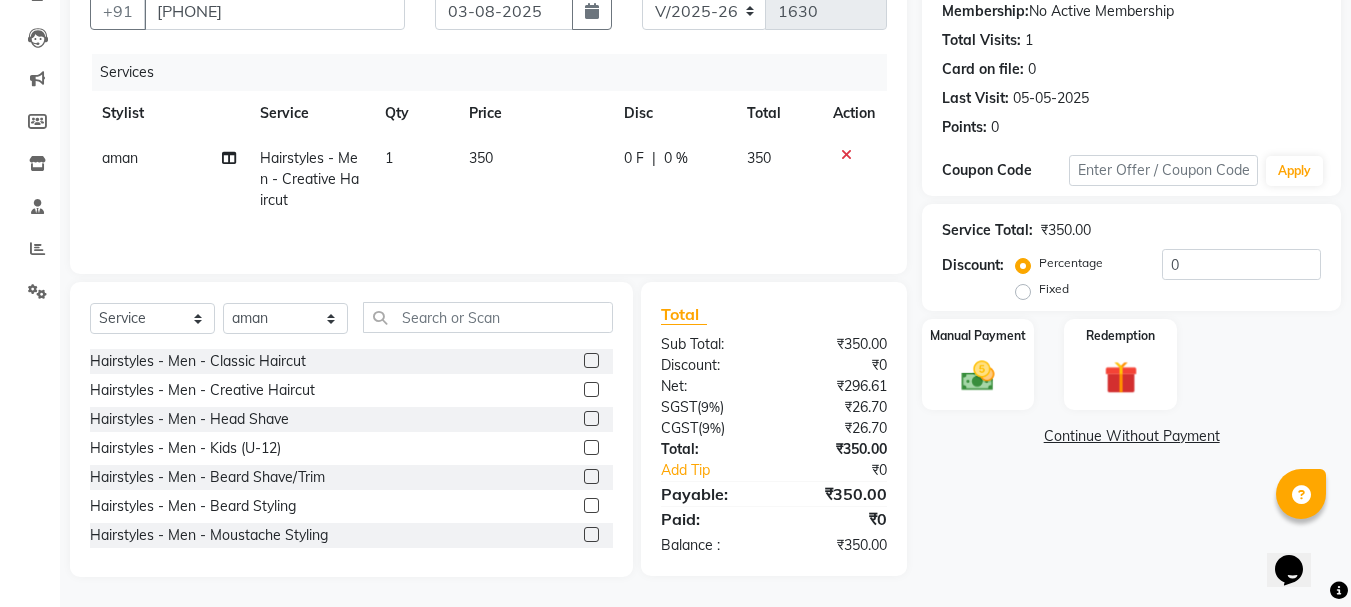 click on "350" 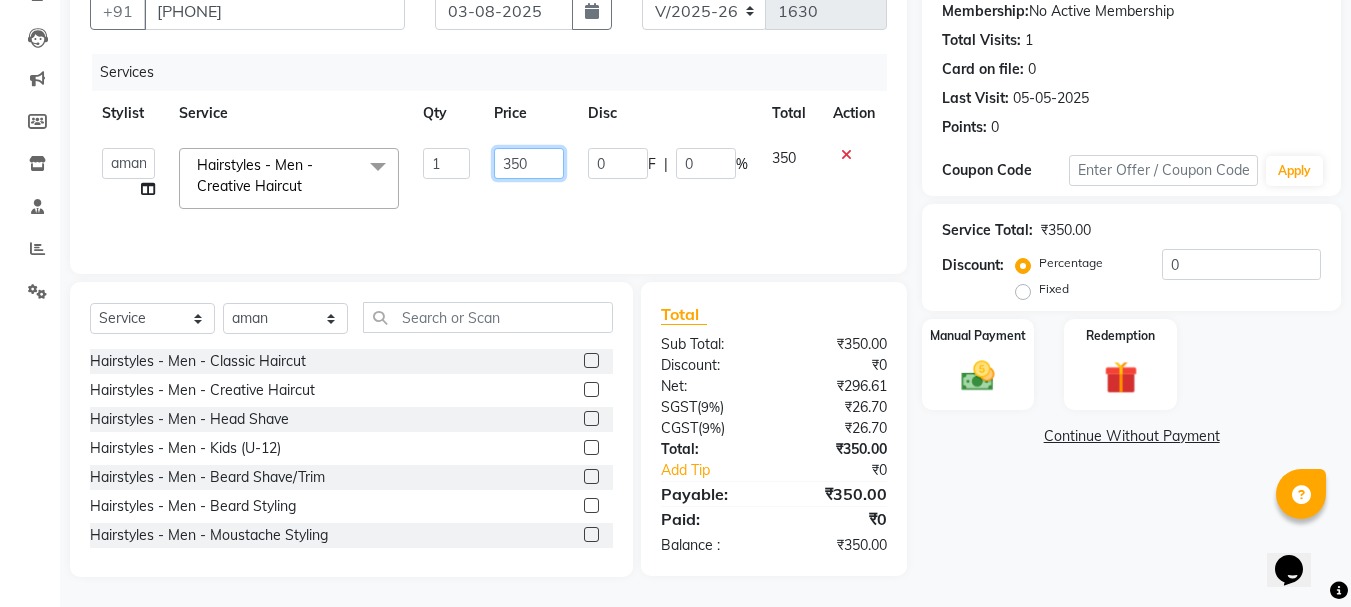 click on "350" 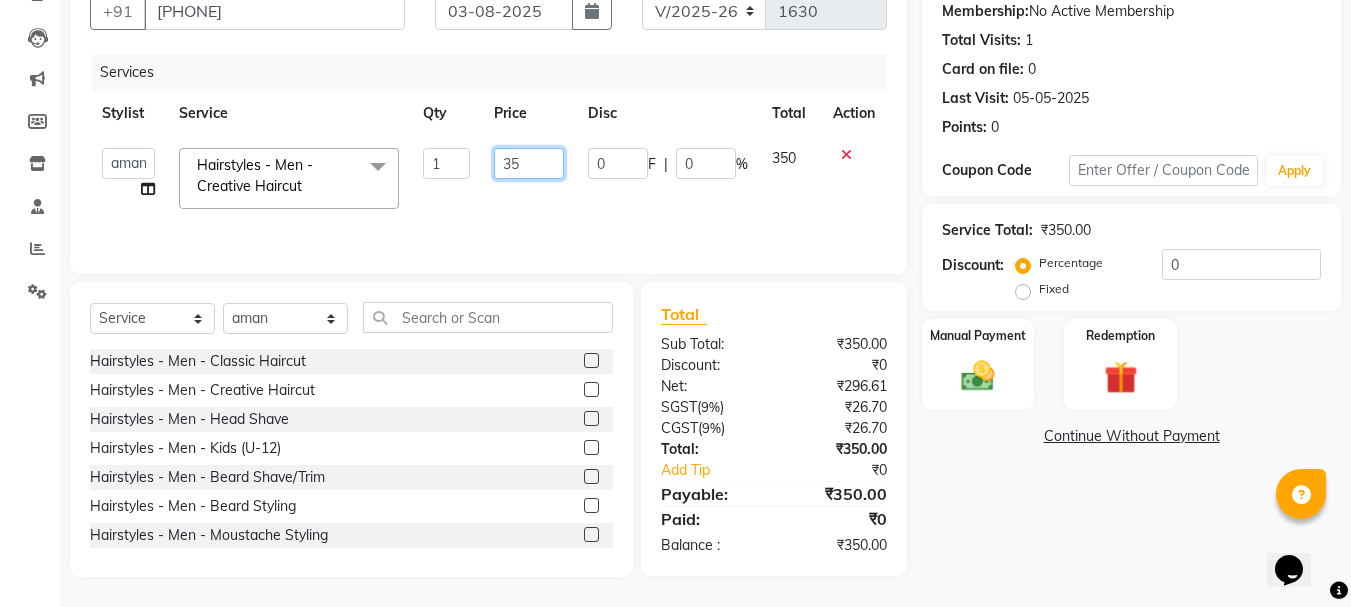 type on "3" 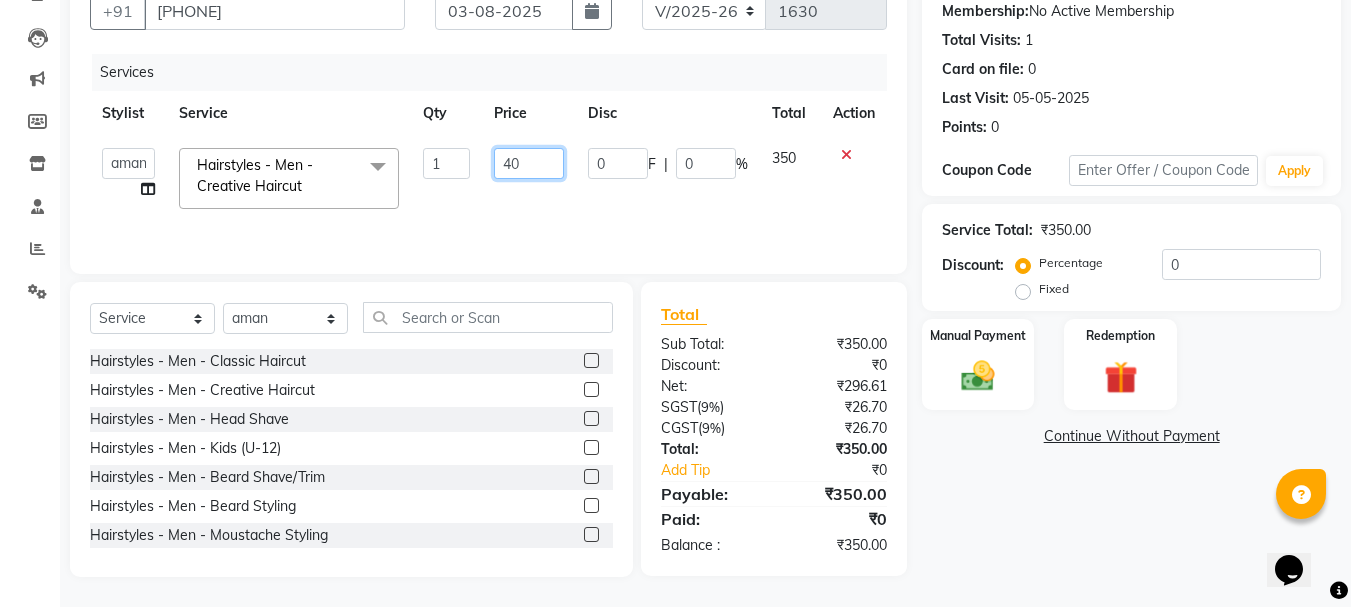 type on "400" 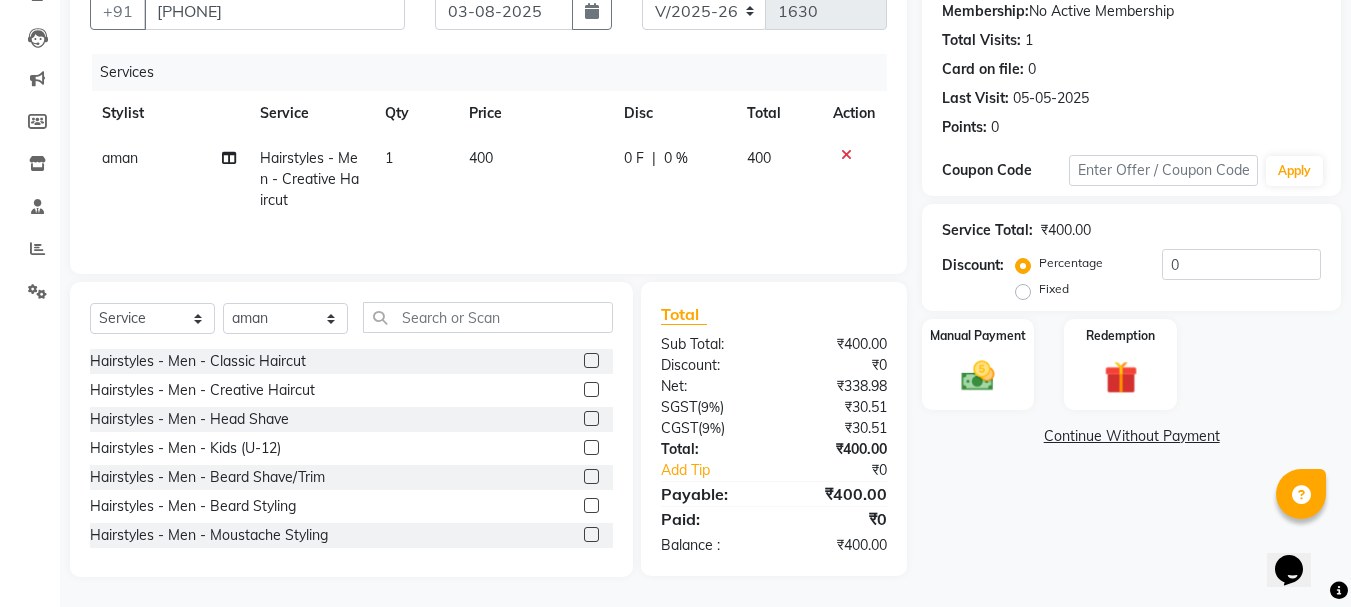click on "0 F | 0 %" 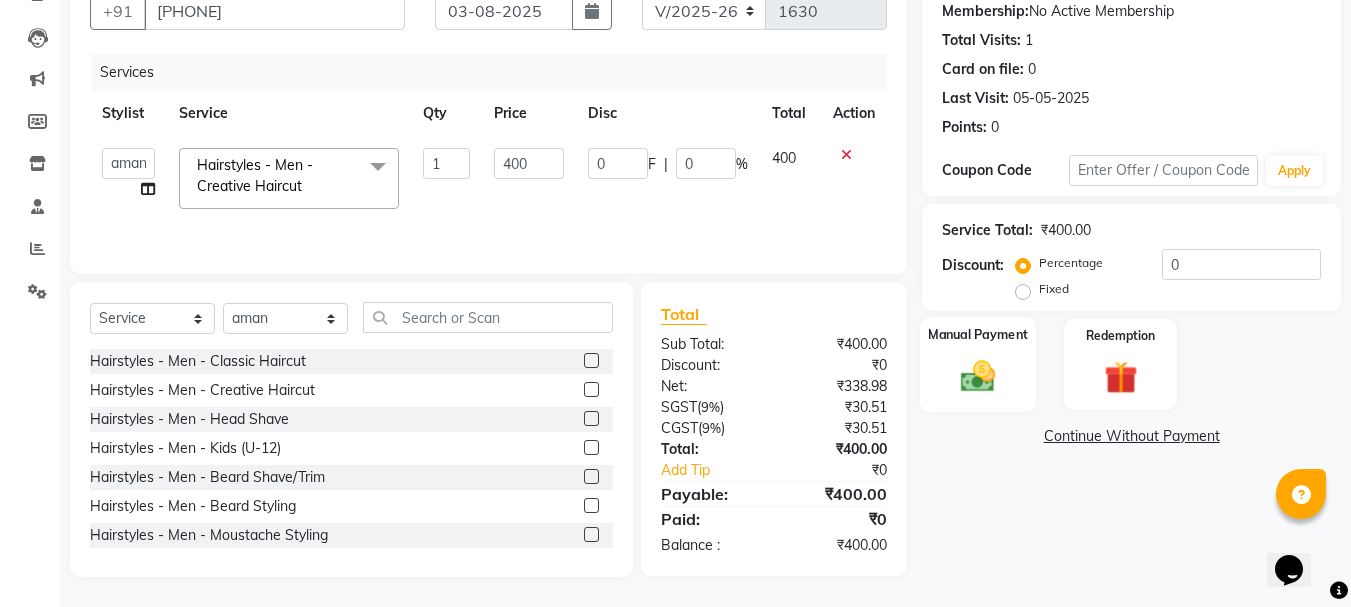 click 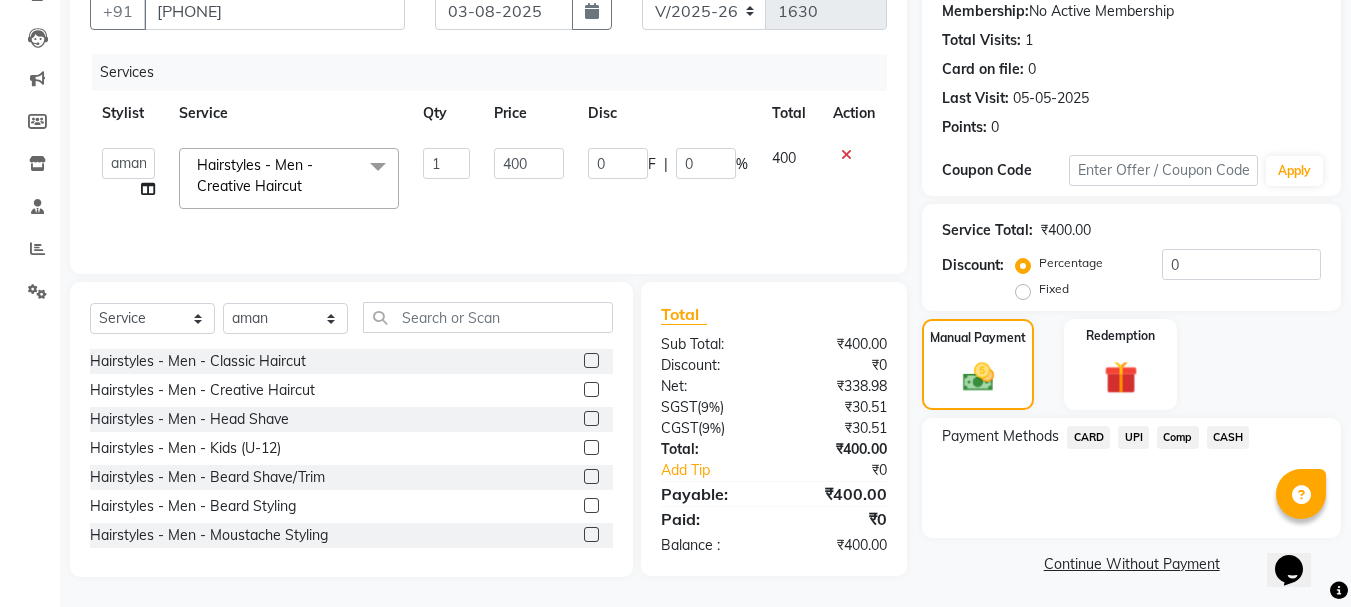 click on "UPI" 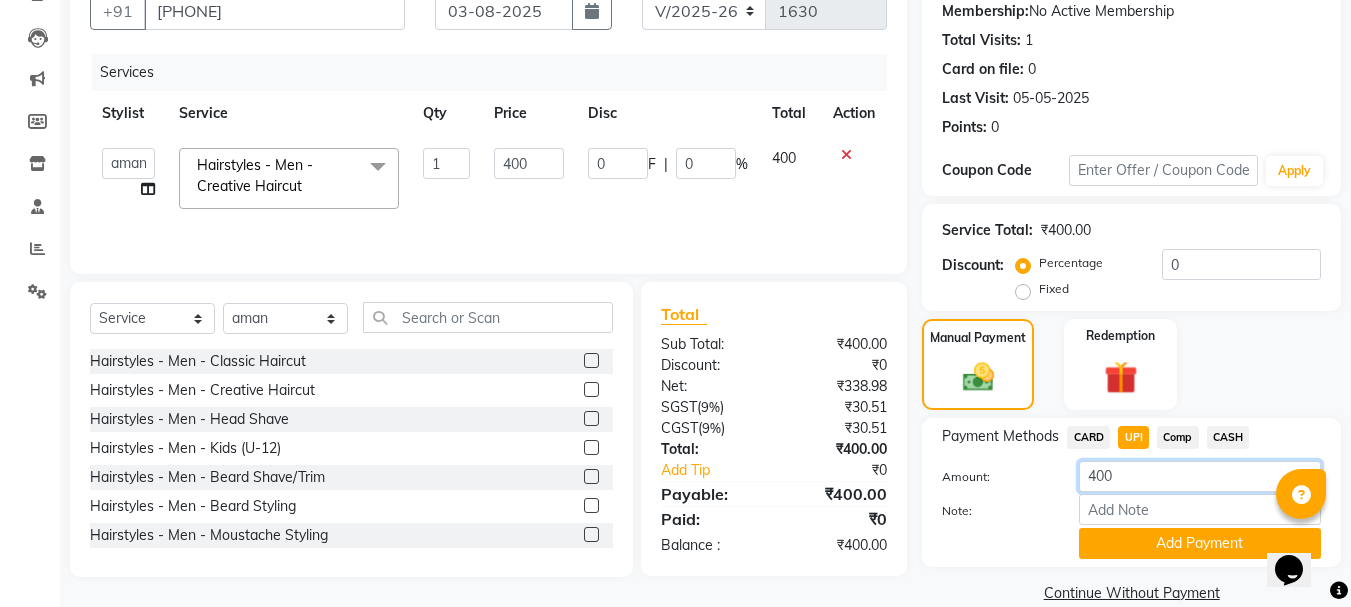 click on "400" 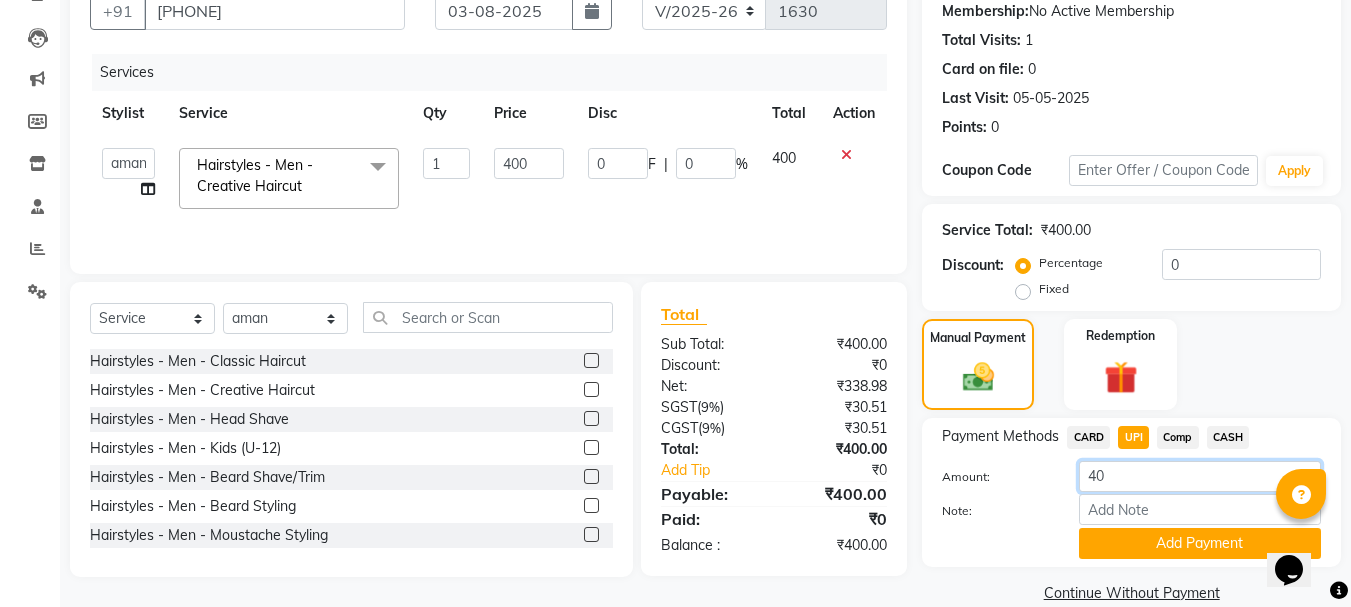 type on "4" 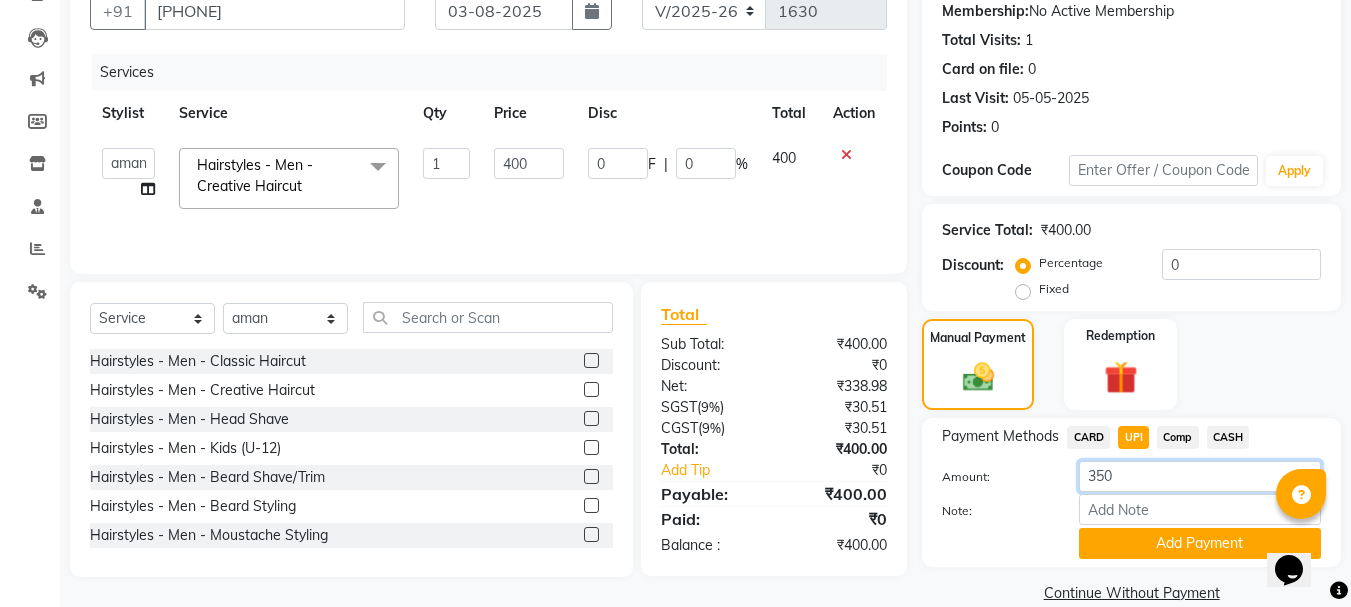 type on "350" 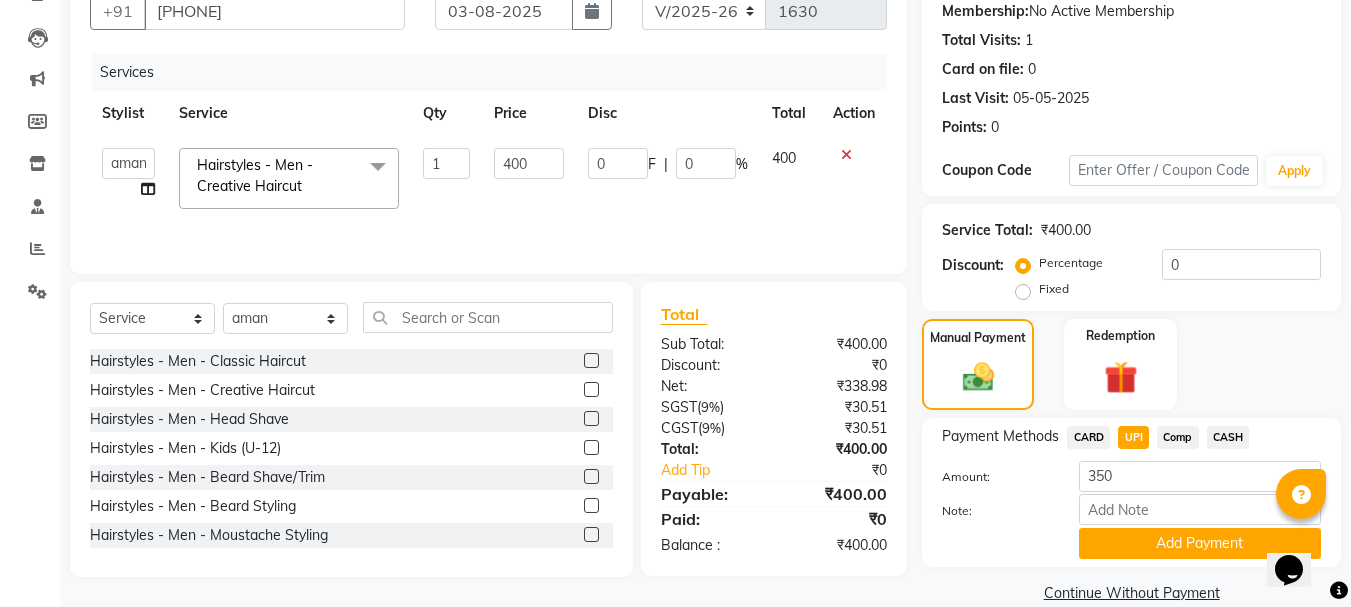 click on "Add Payment" 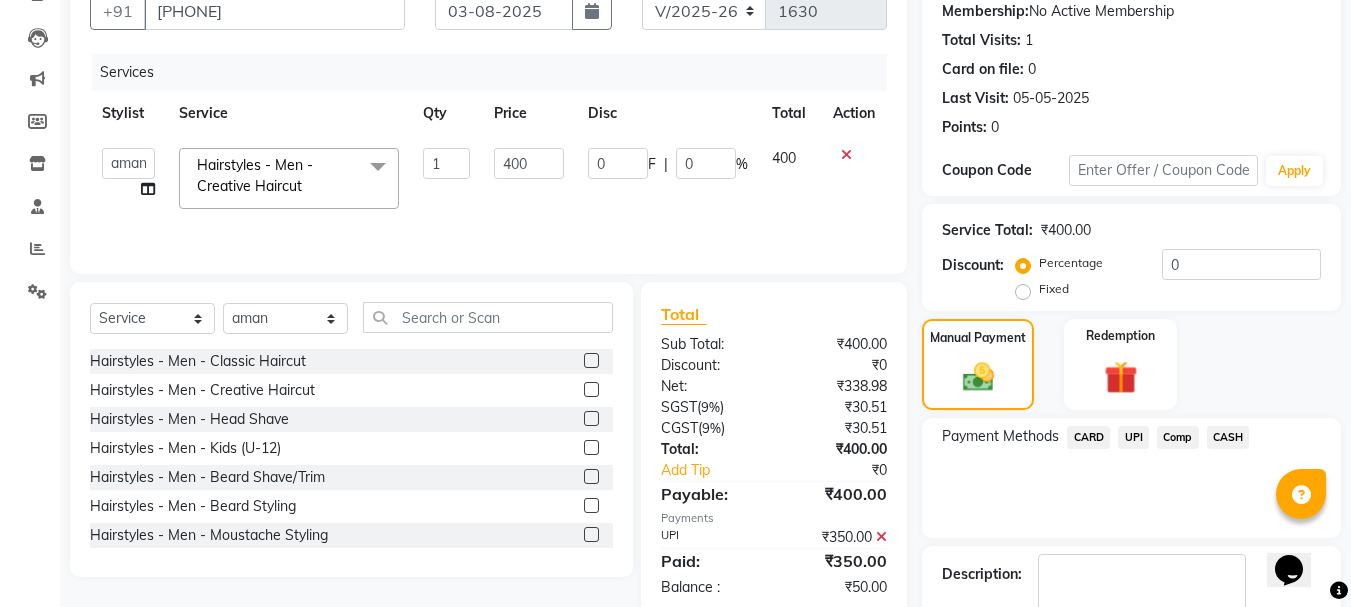 click on "CASH" 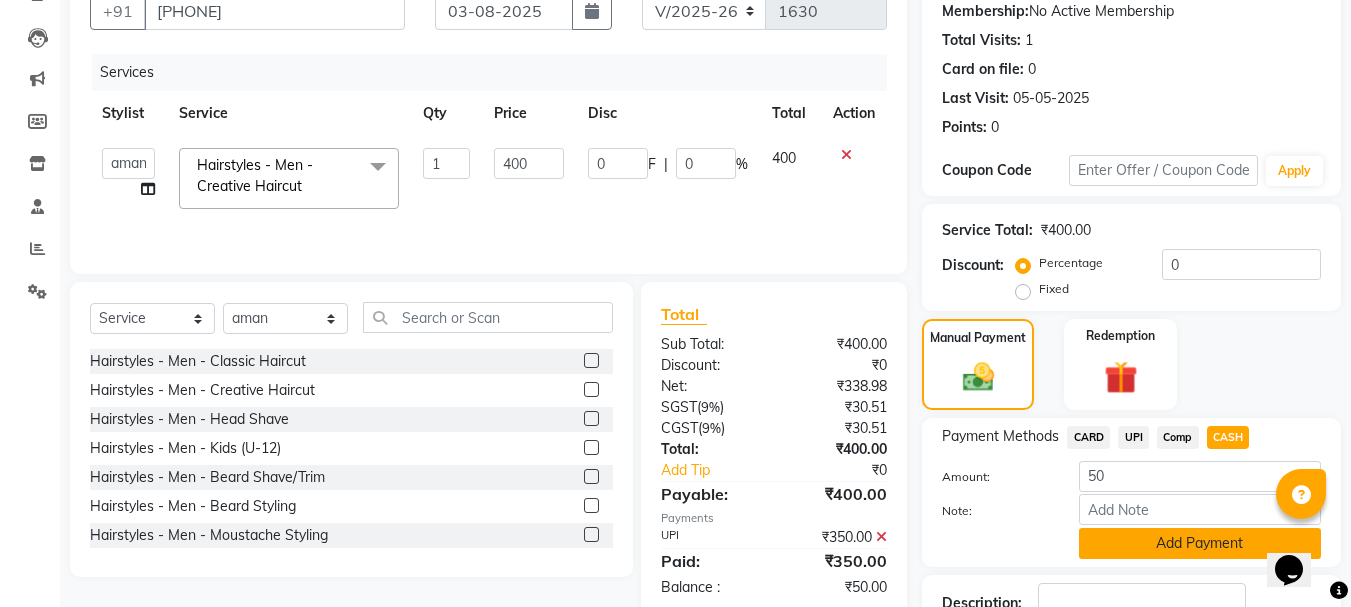 click on "Add Payment" 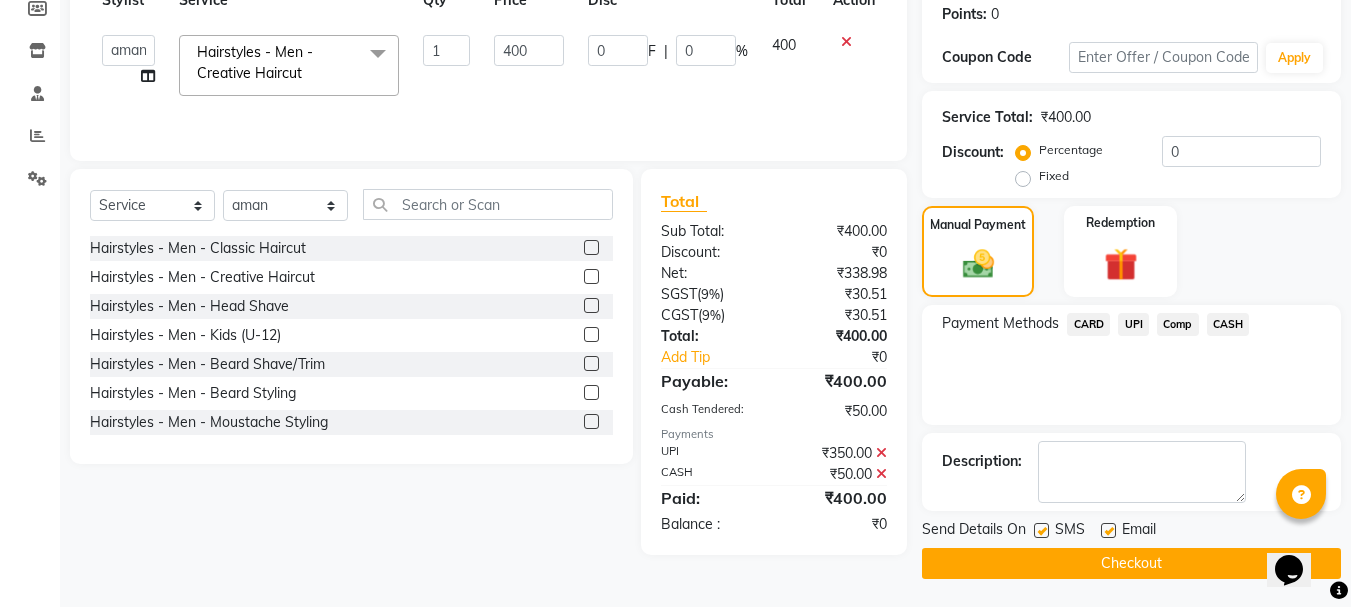 scroll, scrollTop: 309, scrollLeft: 0, axis: vertical 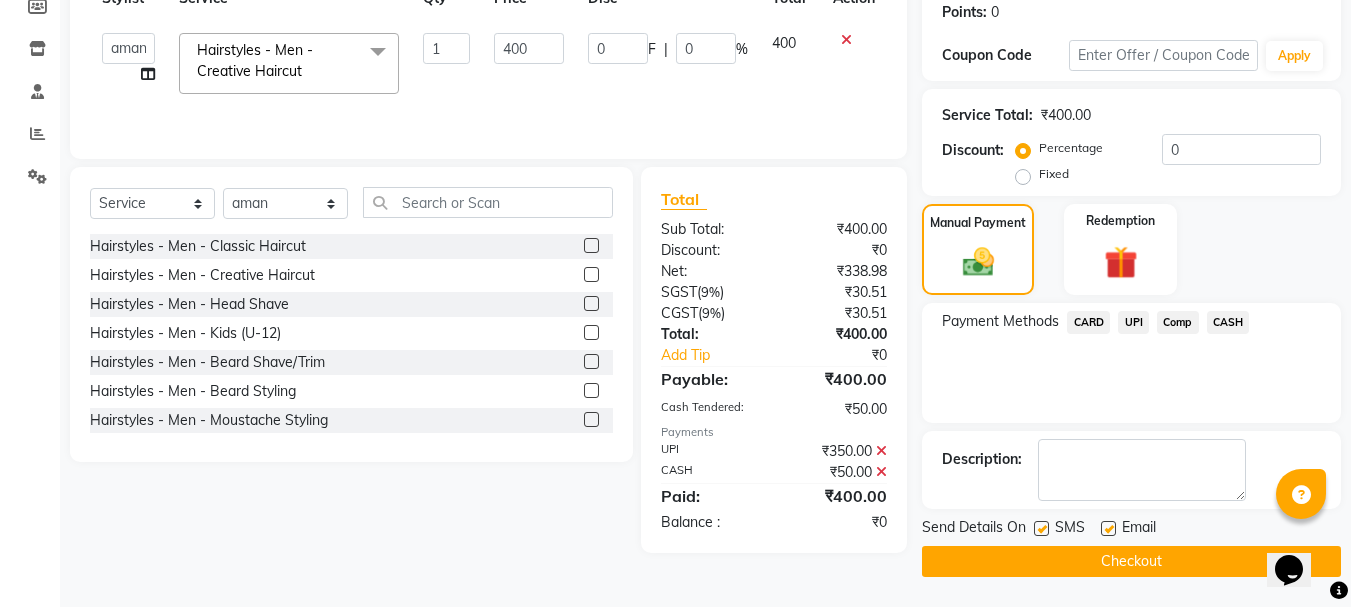 click on "Checkout" 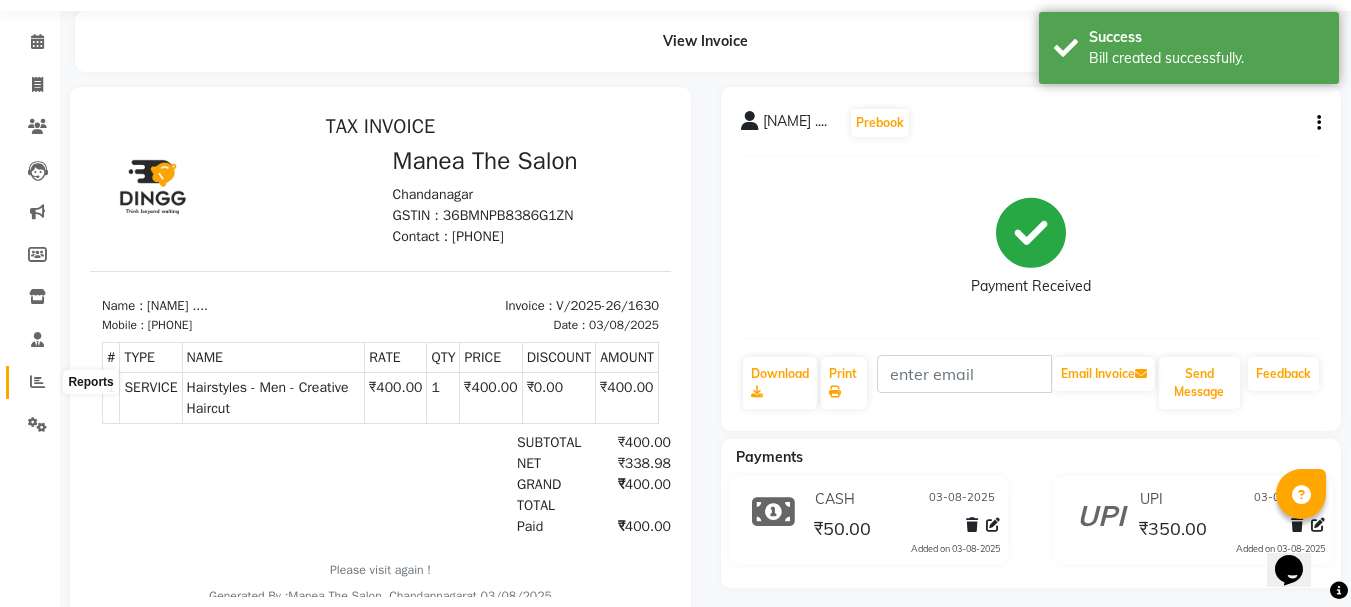 scroll, scrollTop: 0, scrollLeft: 0, axis: both 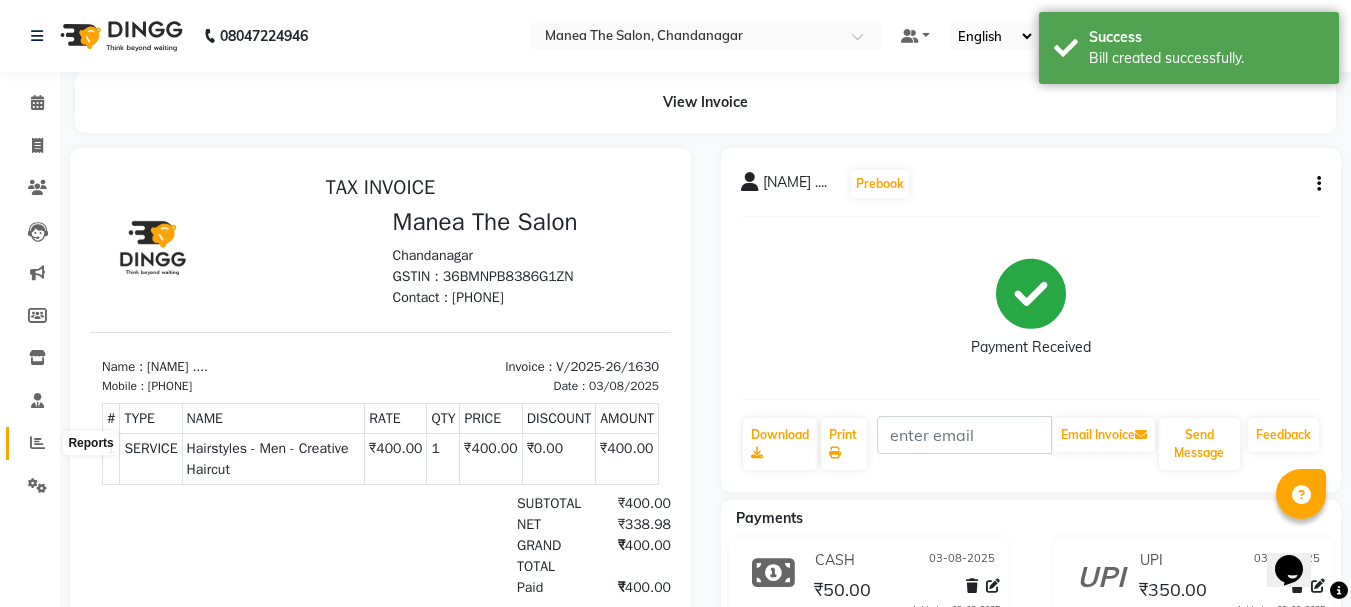 click 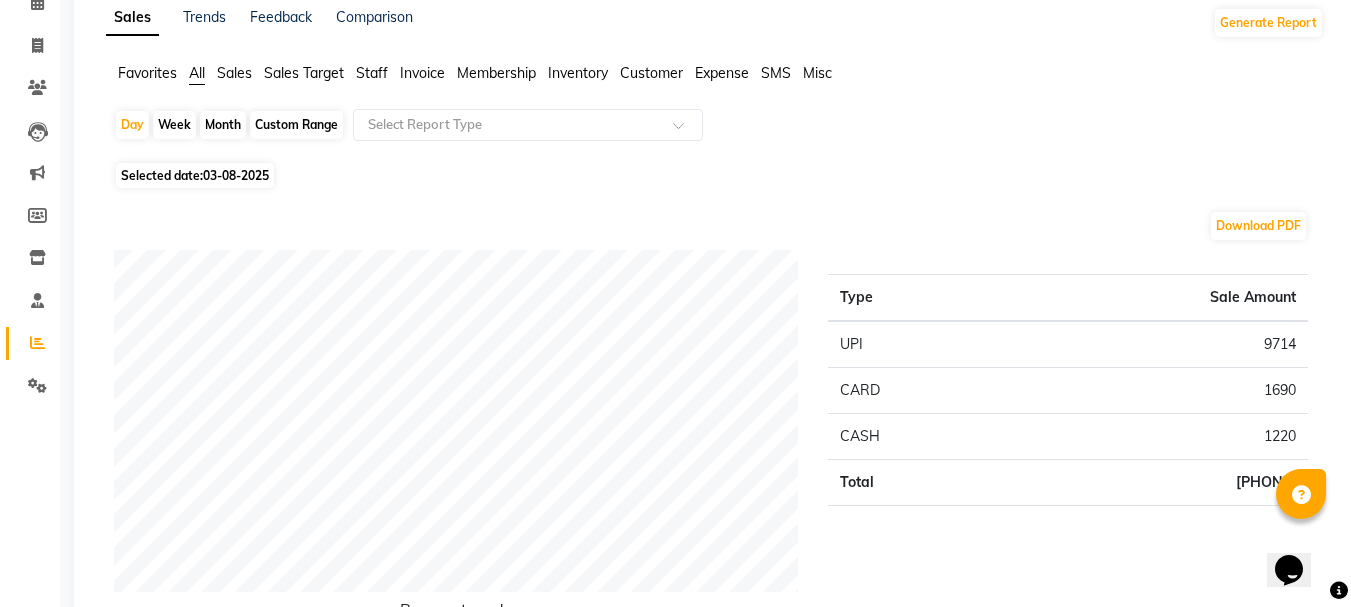 scroll, scrollTop: 200, scrollLeft: 0, axis: vertical 